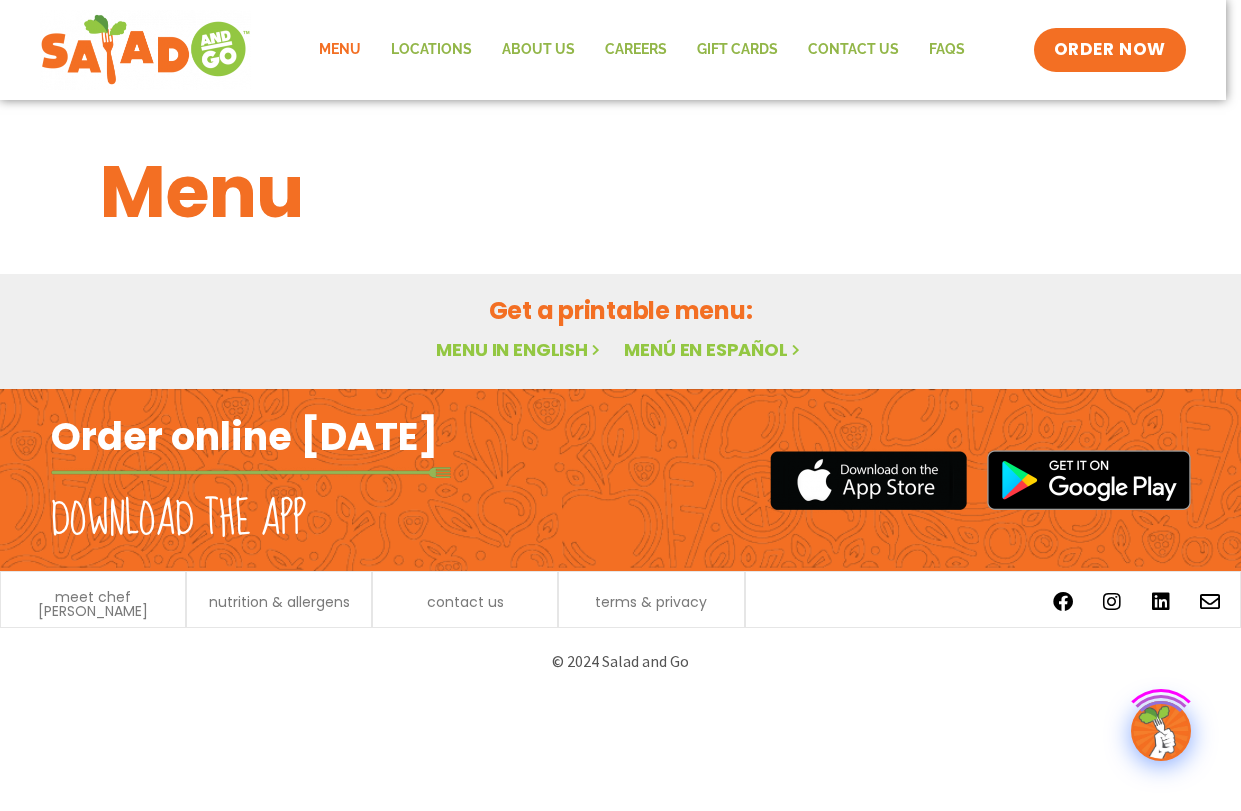 scroll, scrollTop: 0, scrollLeft: 0, axis: both 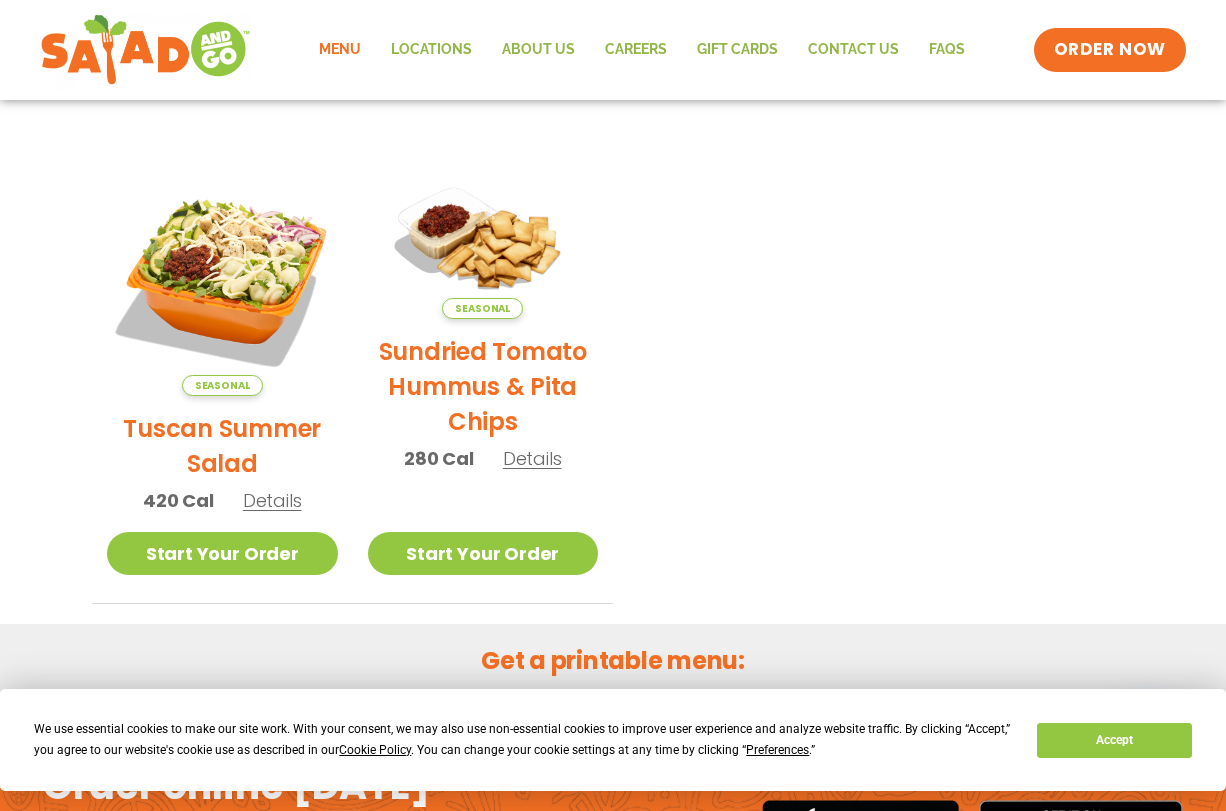 click on "Tuscan Summer Salad" at bounding box center [222, 446] 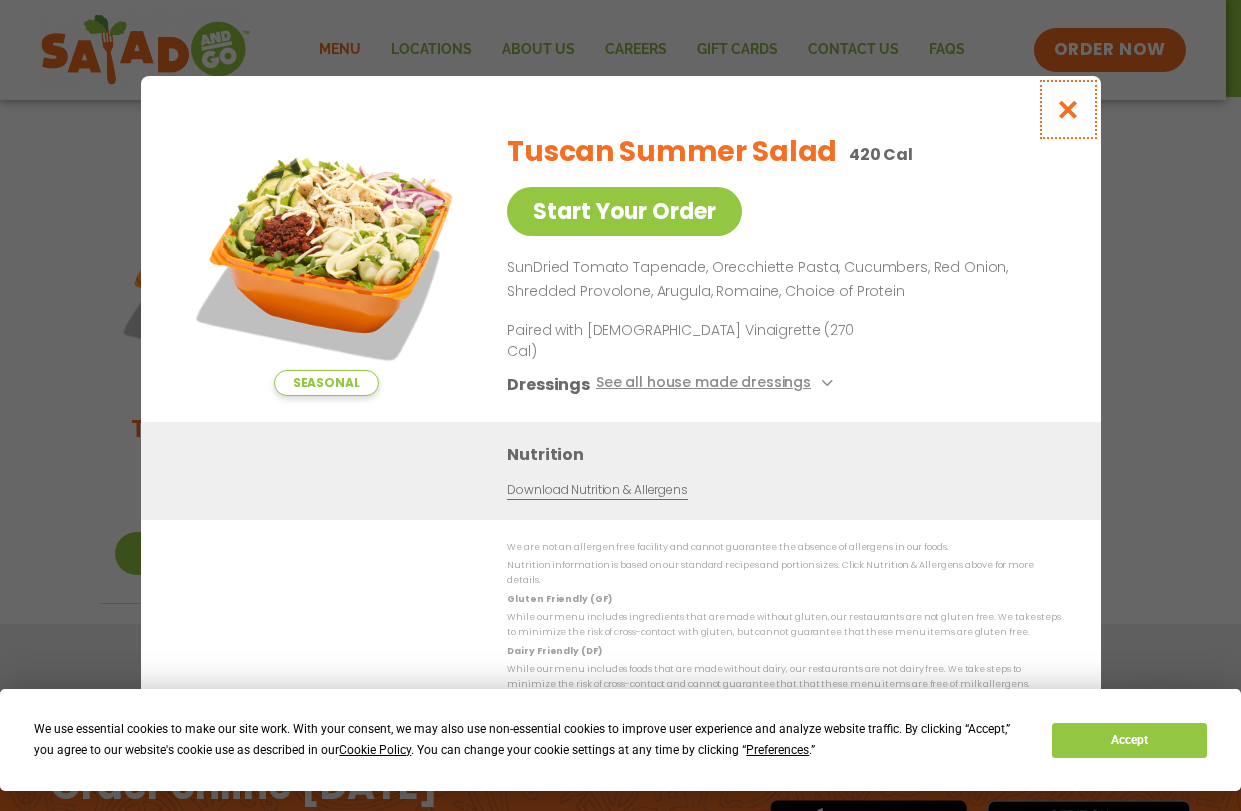 click at bounding box center [1067, 109] 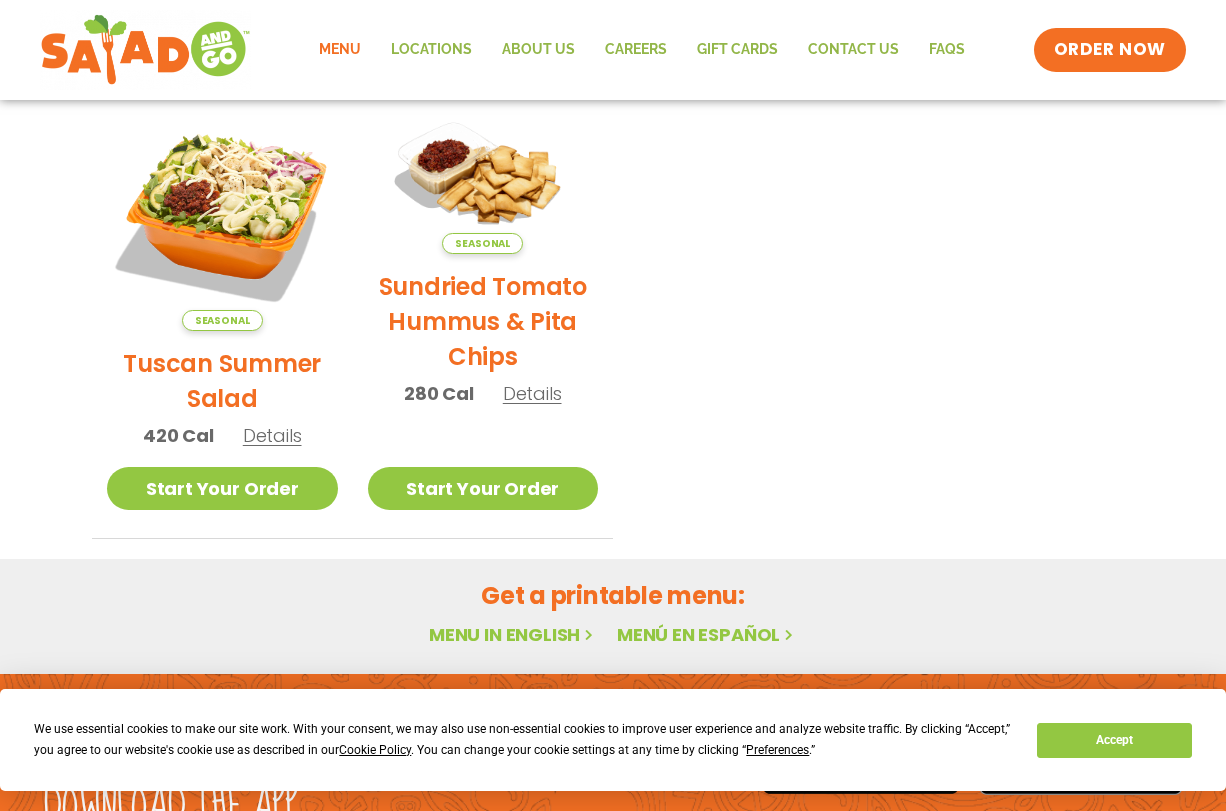 scroll, scrollTop: 634, scrollLeft: 0, axis: vertical 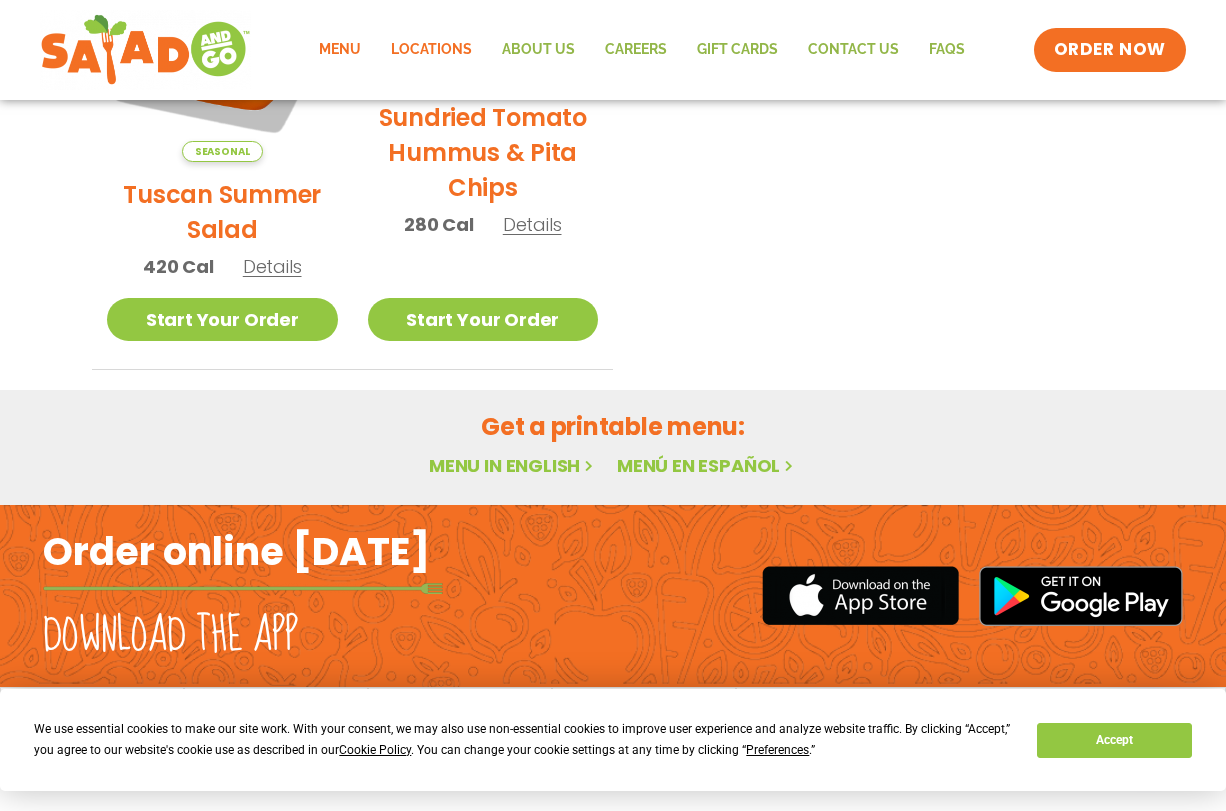 click on "Locations" 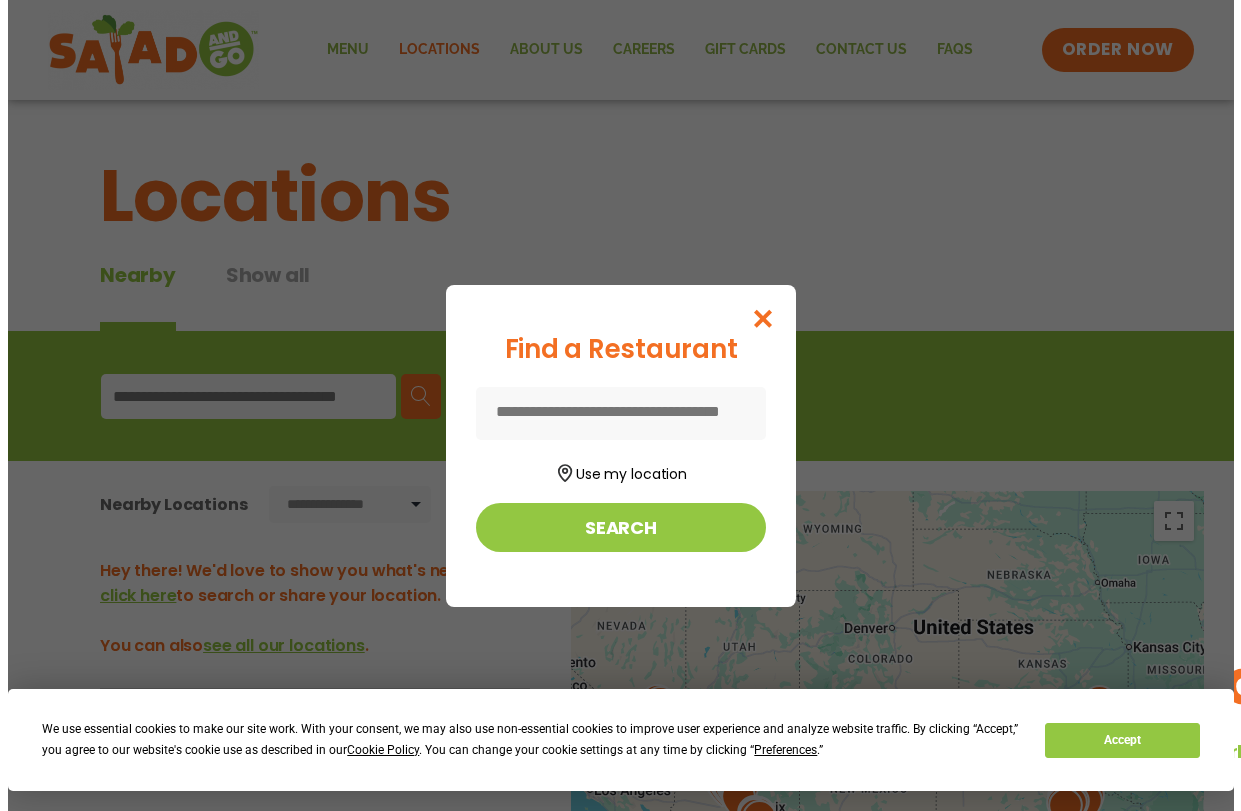 scroll, scrollTop: 0, scrollLeft: 0, axis: both 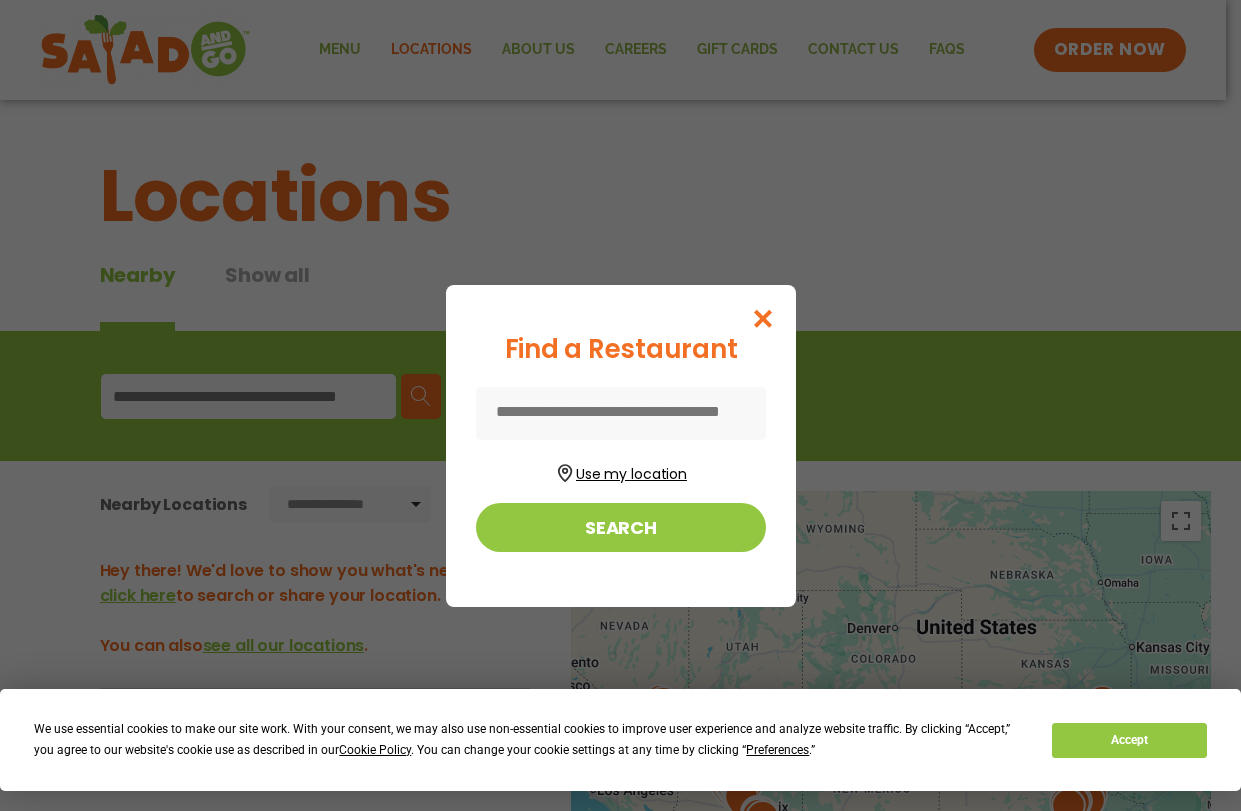 click on "Use my location" at bounding box center (621, 471) 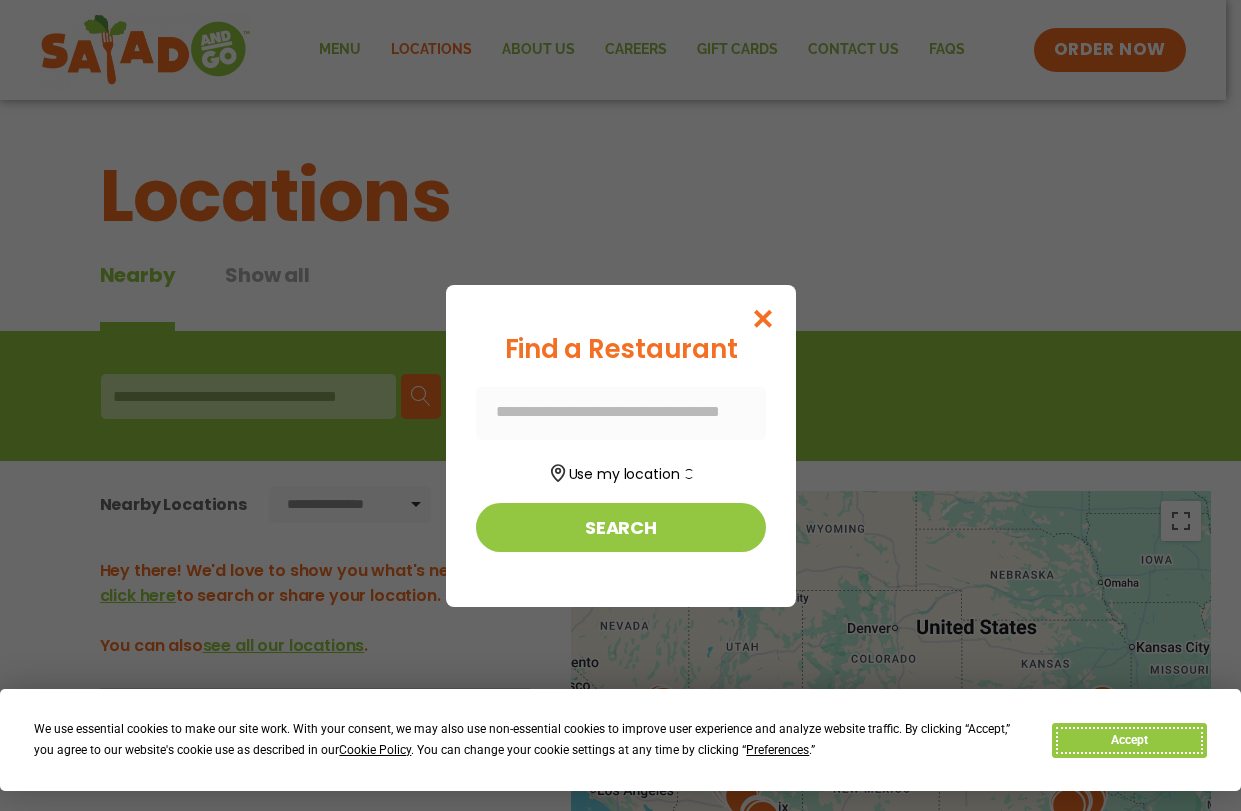 click on "Accept" at bounding box center [1129, 740] 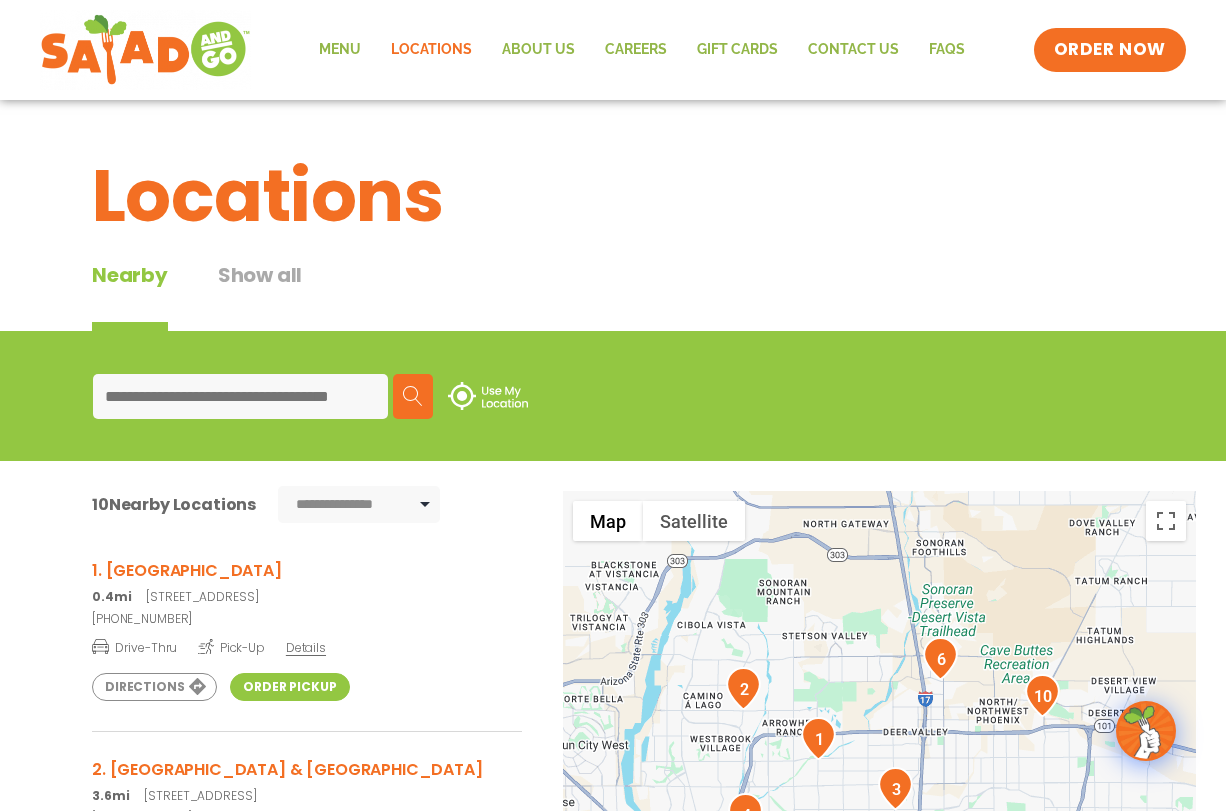 click at bounding box center [818, 738] 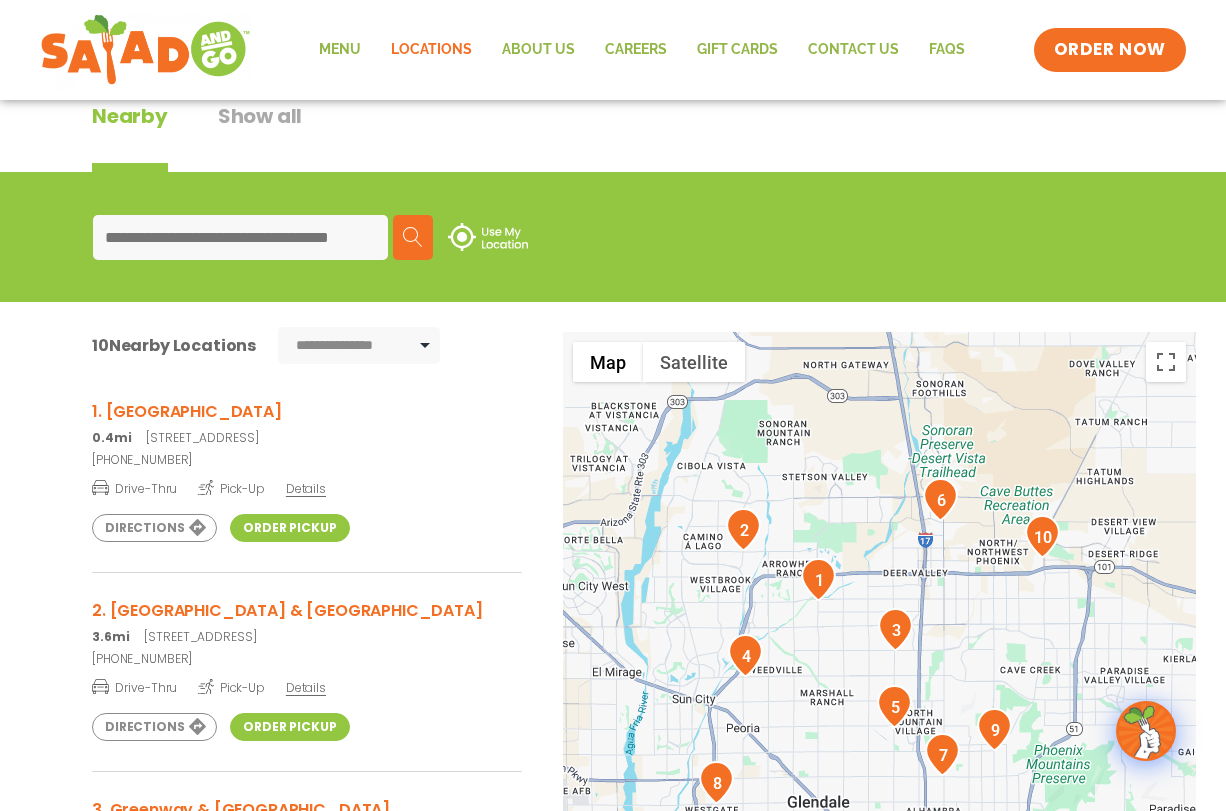 scroll, scrollTop: 400, scrollLeft: 0, axis: vertical 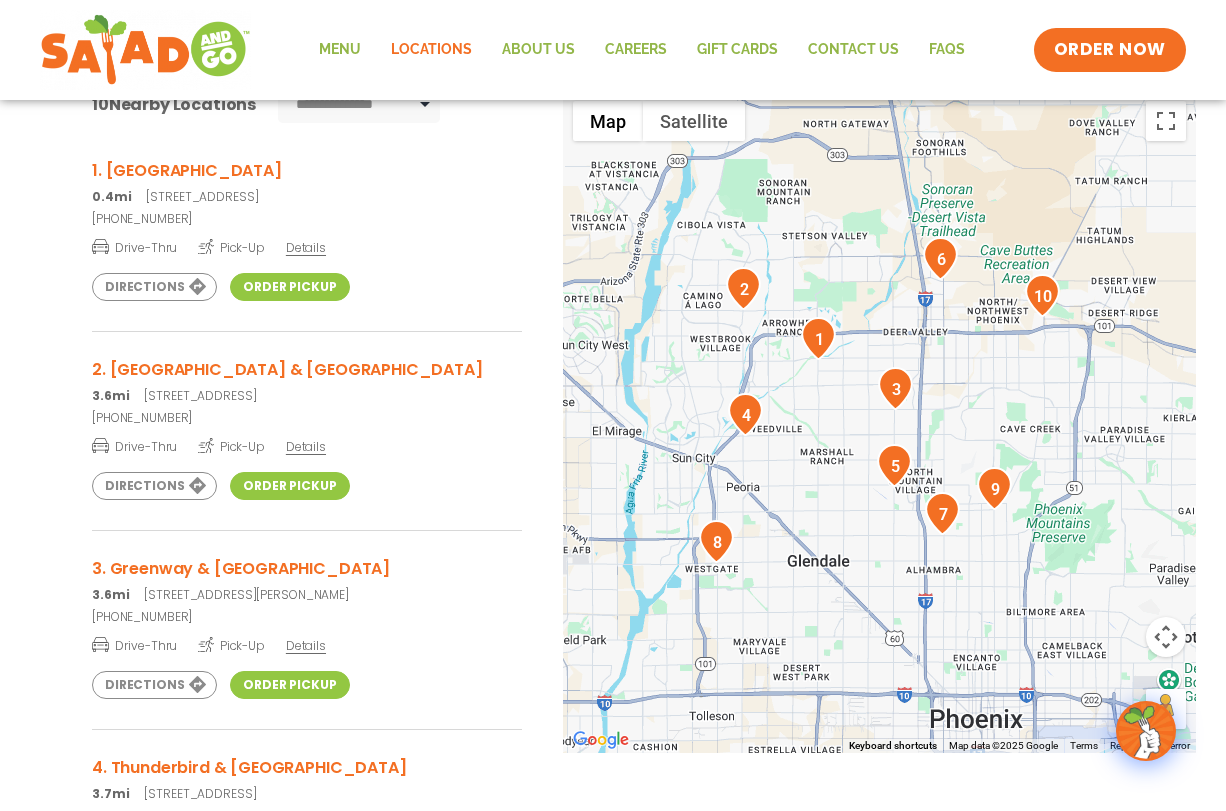 click on "1. 59th Ave & Union Hills" at bounding box center [307, 170] 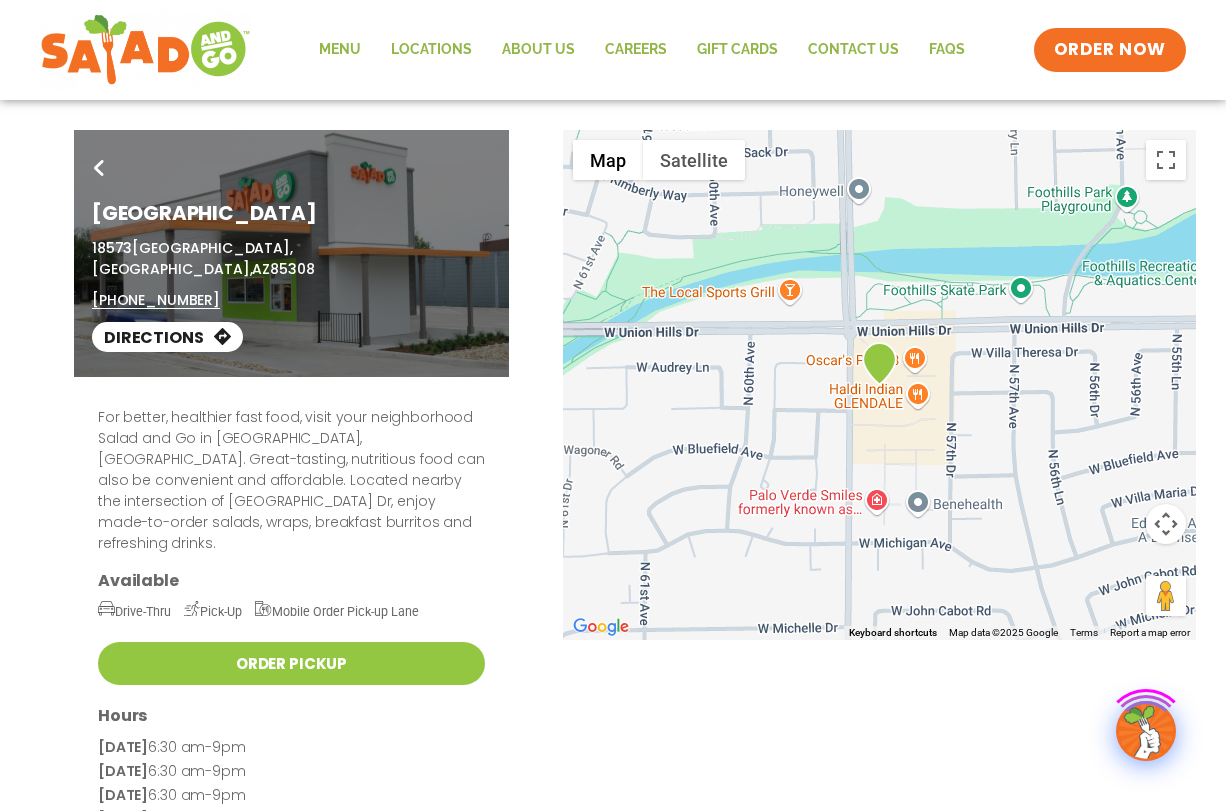 scroll, scrollTop: 0, scrollLeft: 0, axis: both 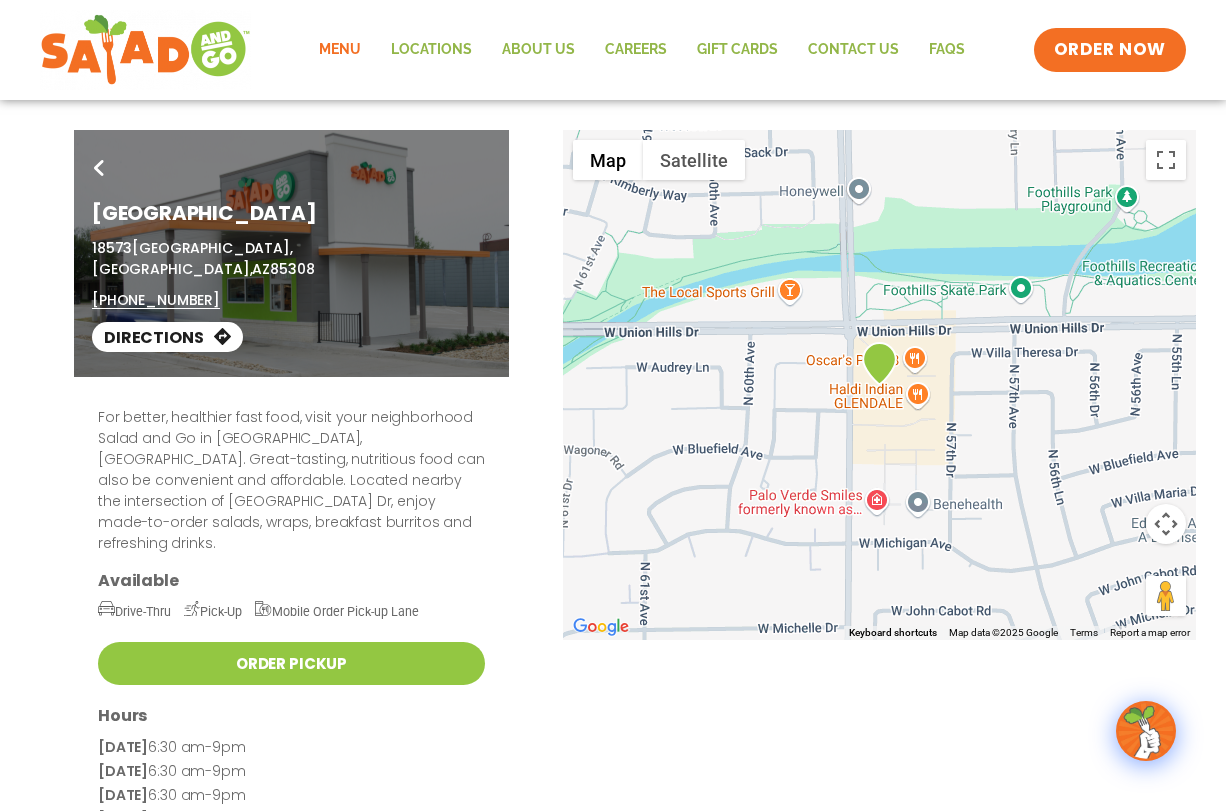 click on "Menu" 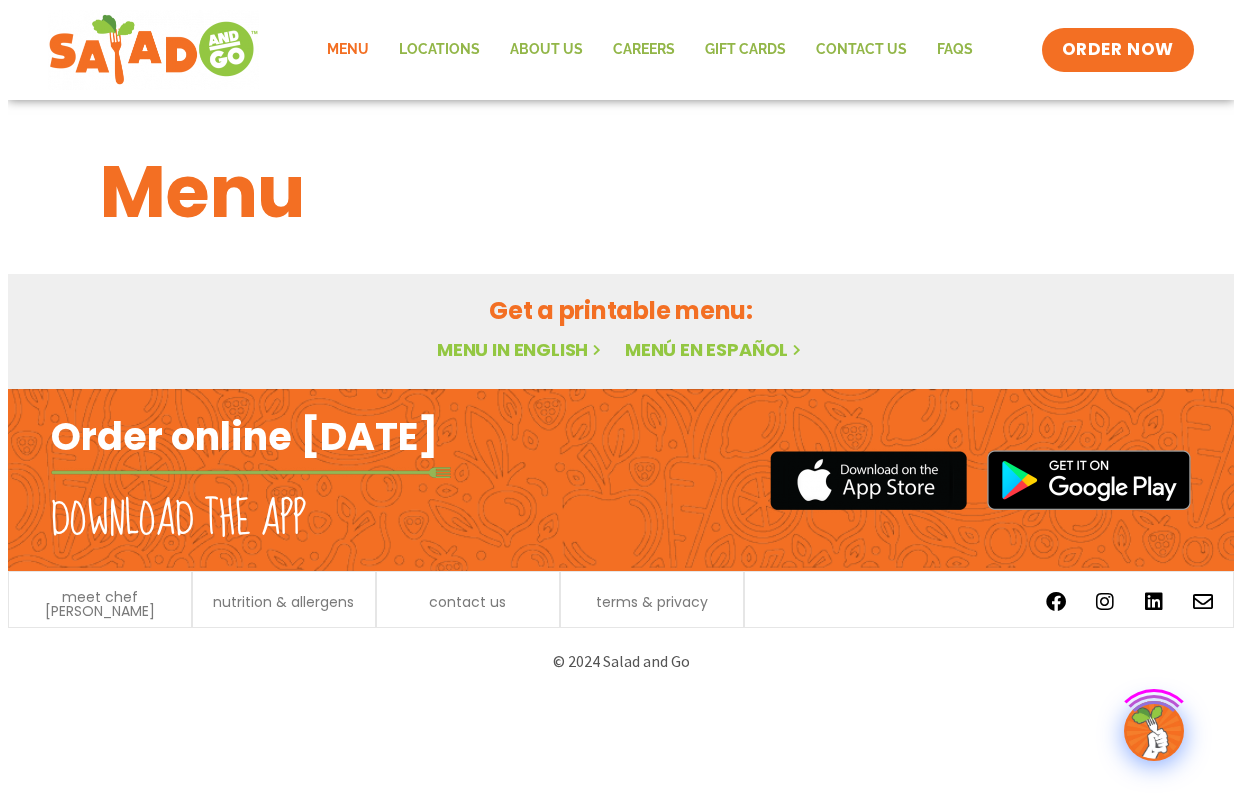scroll, scrollTop: 0, scrollLeft: 0, axis: both 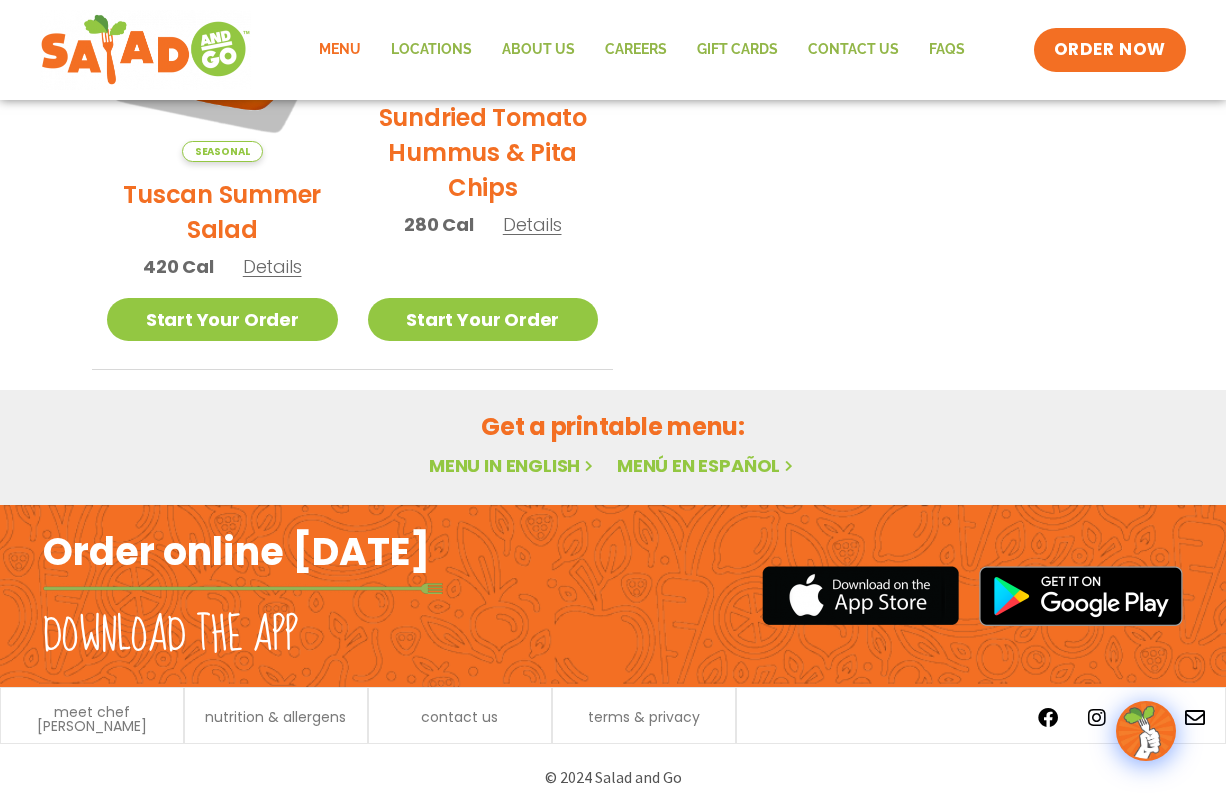 click on "Menu in English" at bounding box center (513, 465) 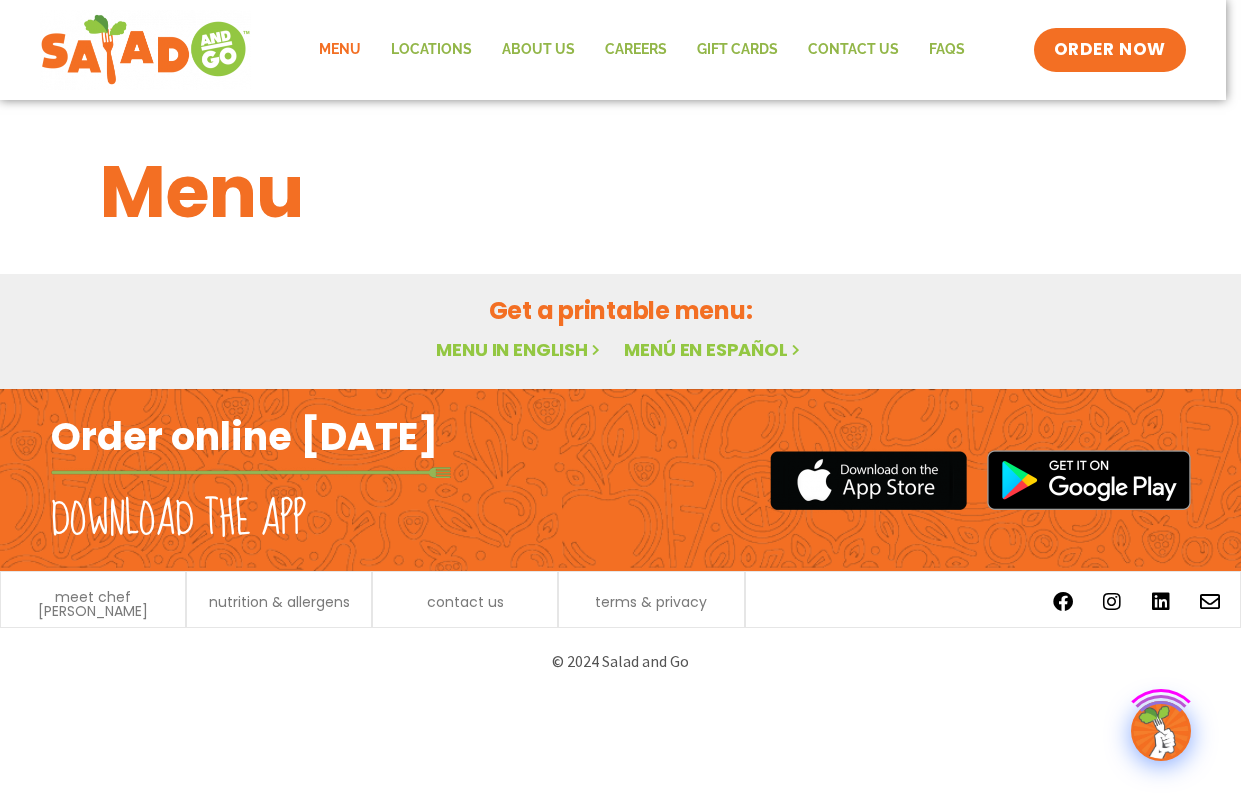 scroll, scrollTop: 0, scrollLeft: 0, axis: both 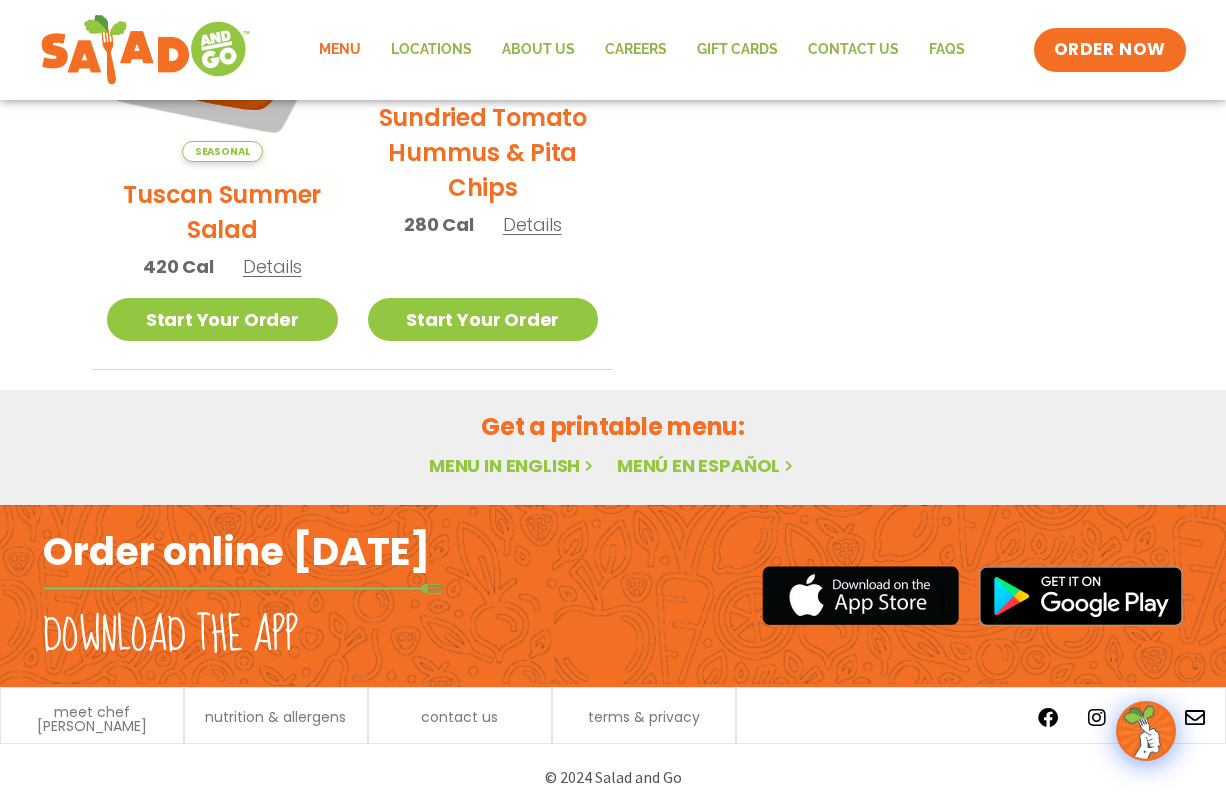 click on "Menu in English" at bounding box center [513, 465] 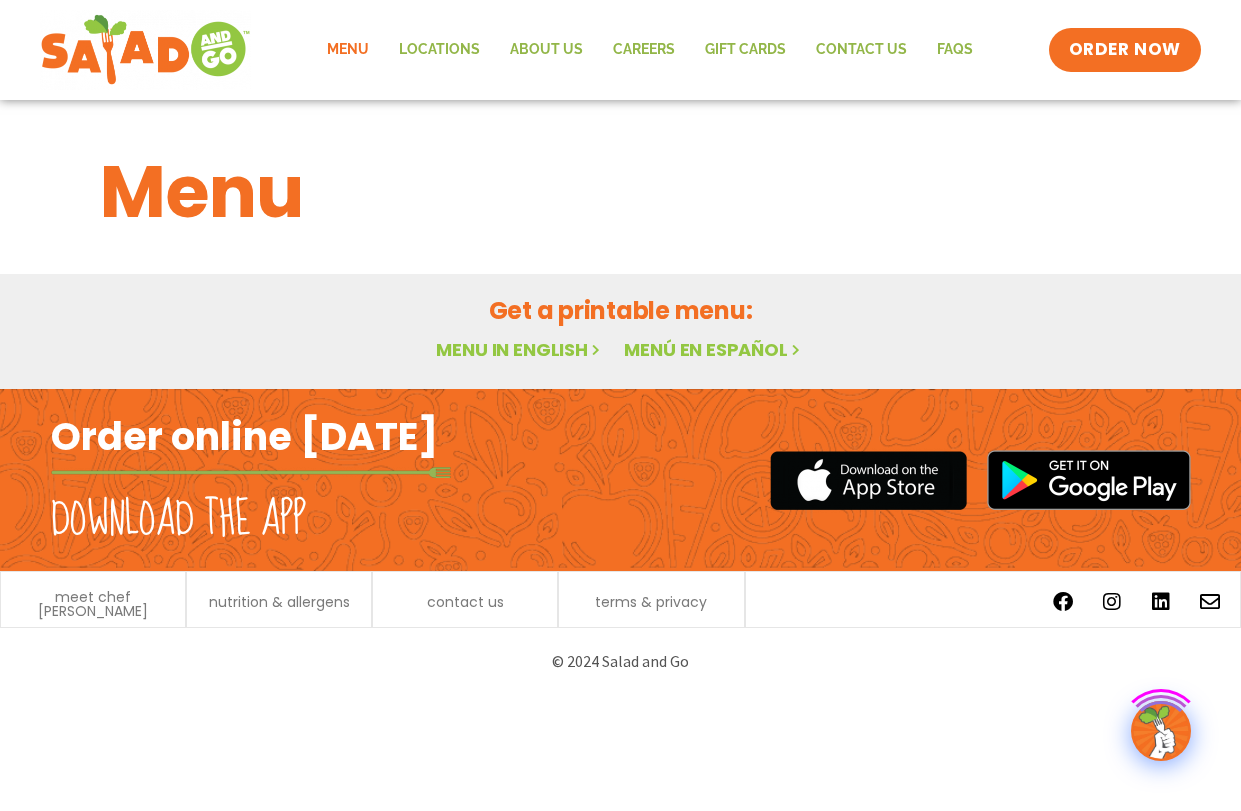 scroll, scrollTop: 0, scrollLeft: 0, axis: both 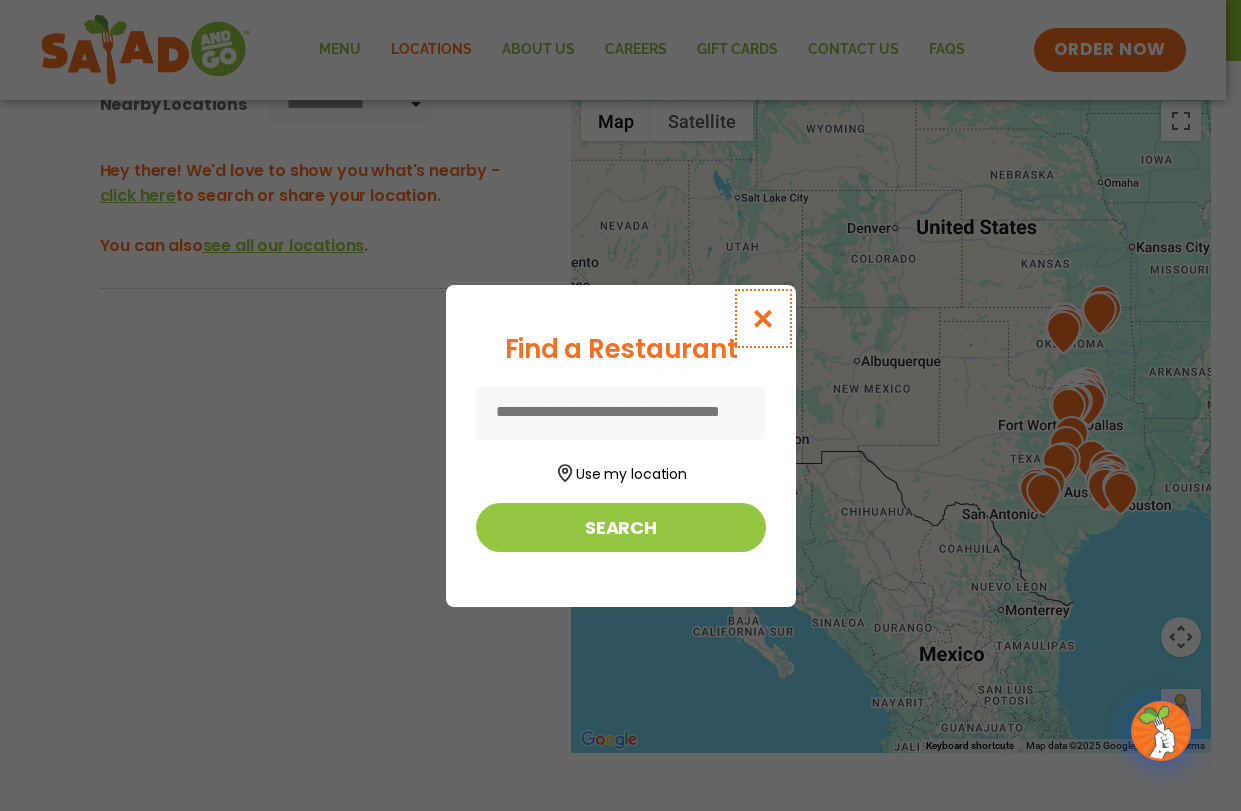 click at bounding box center (762, 318) 